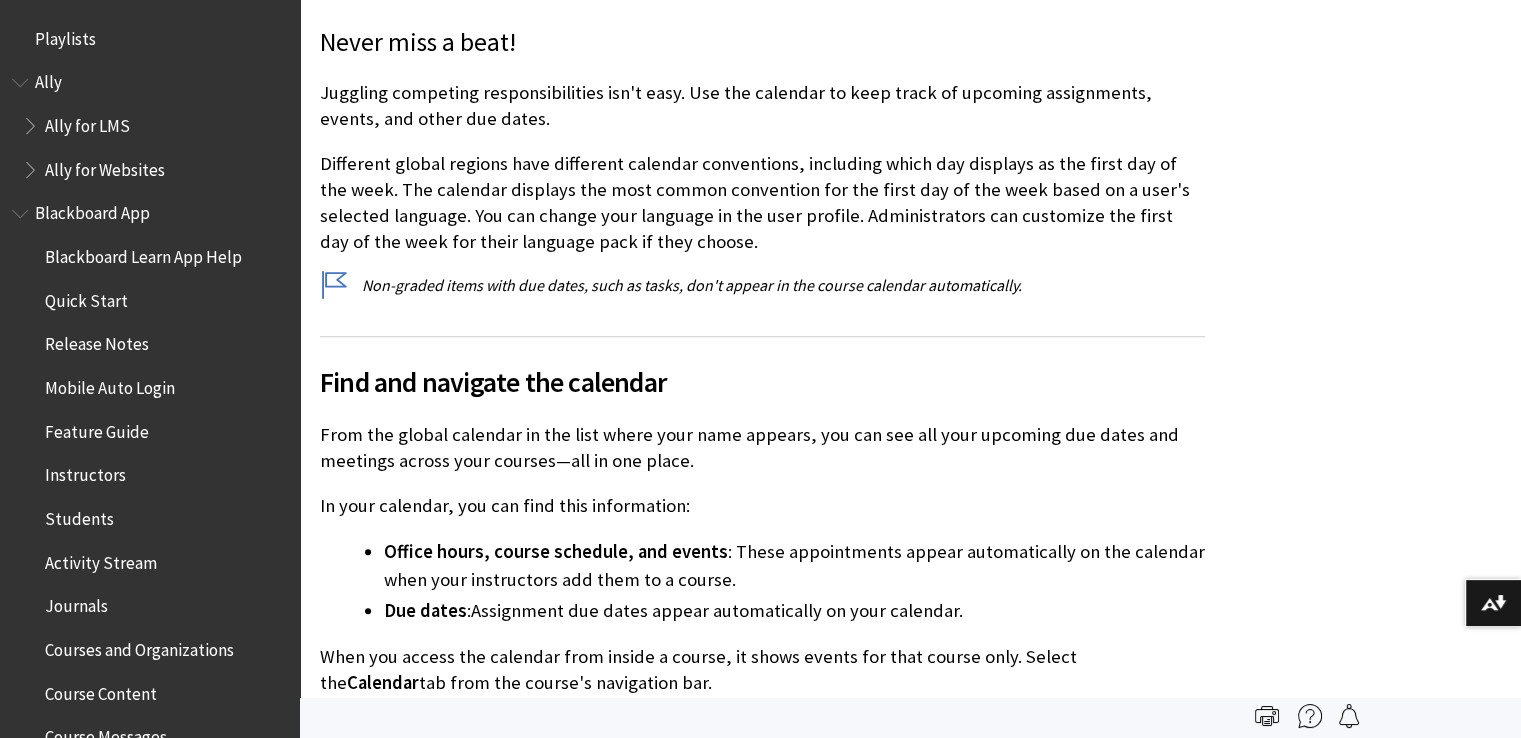 scroll, scrollTop: 0, scrollLeft: 0, axis: both 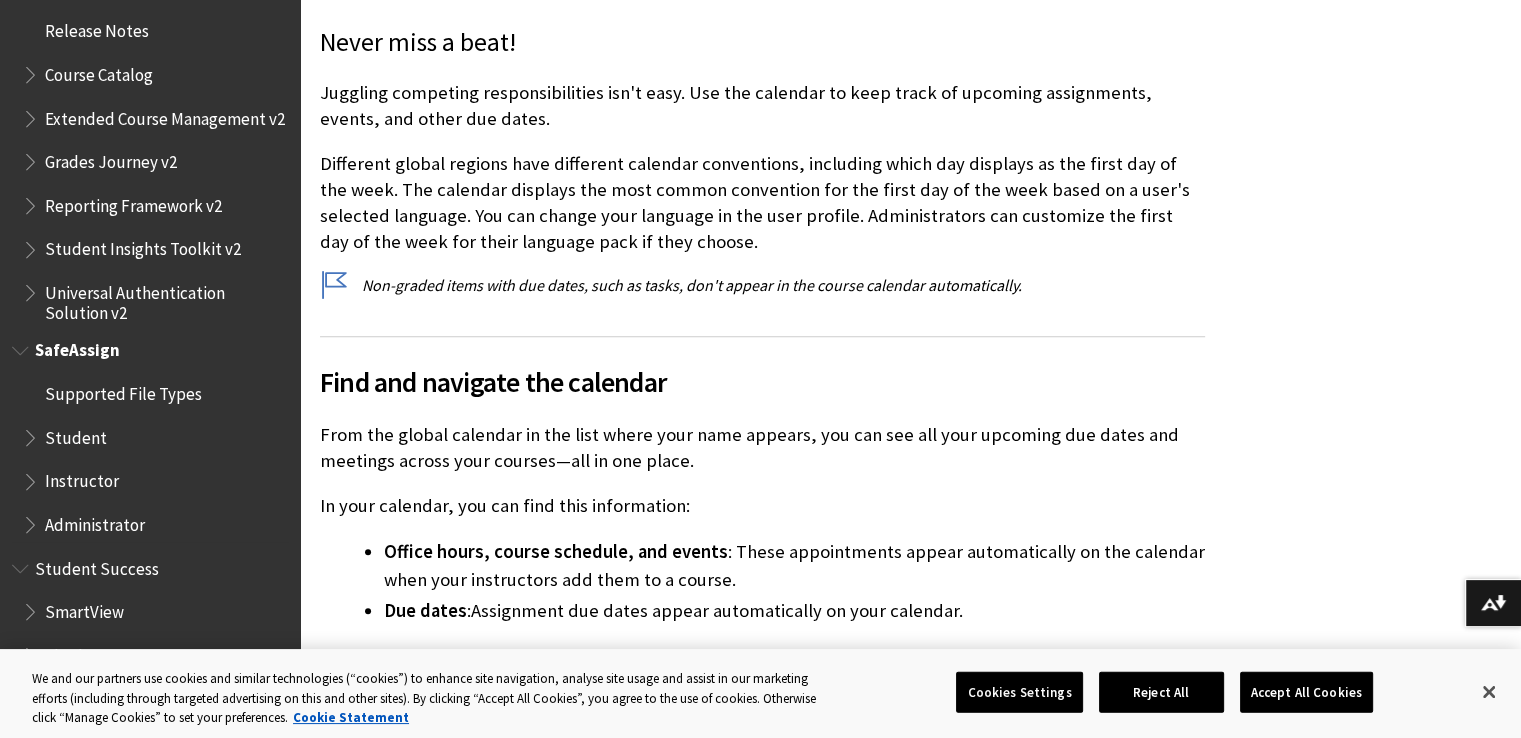 click on "Student" at bounding box center (76, 434) 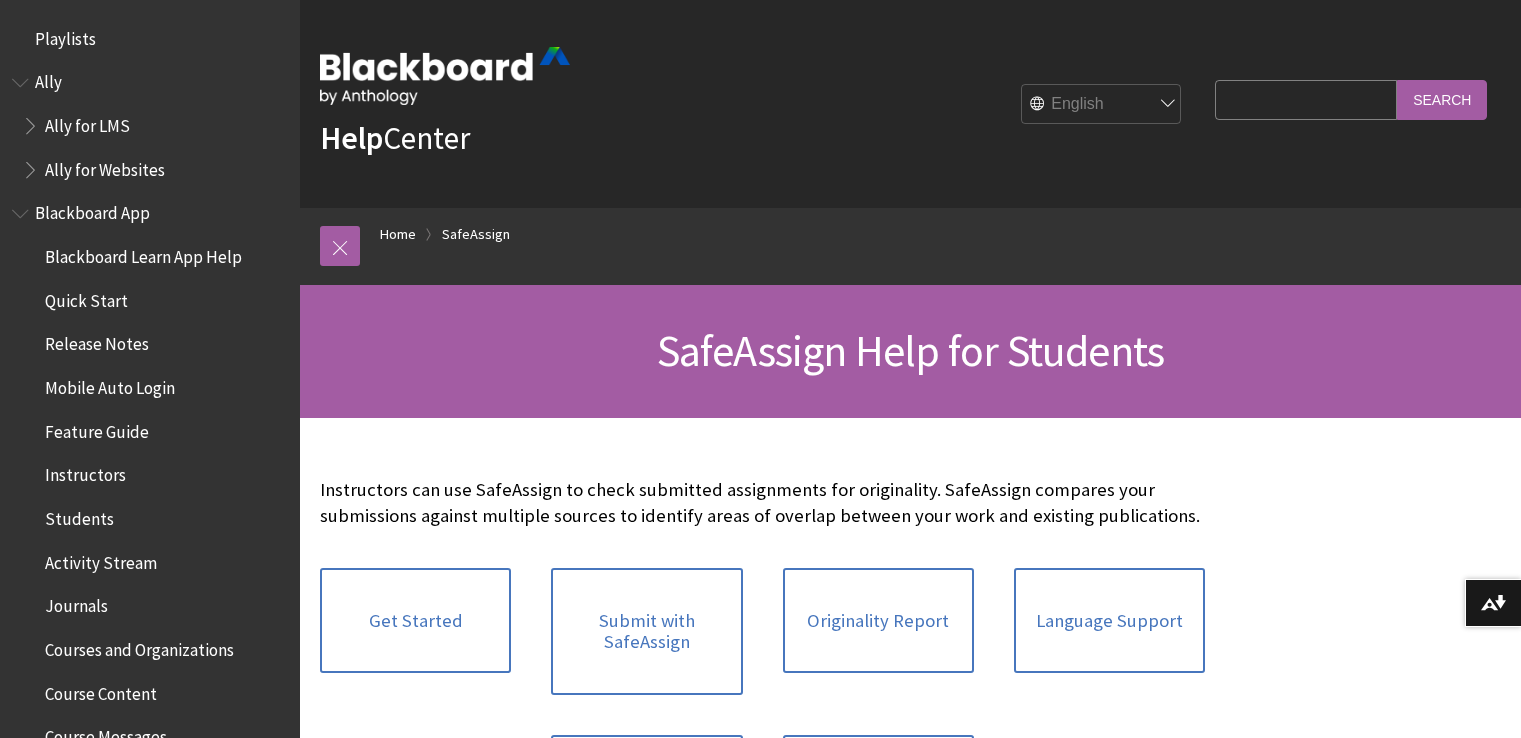scroll, scrollTop: 0, scrollLeft: 0, axis: both 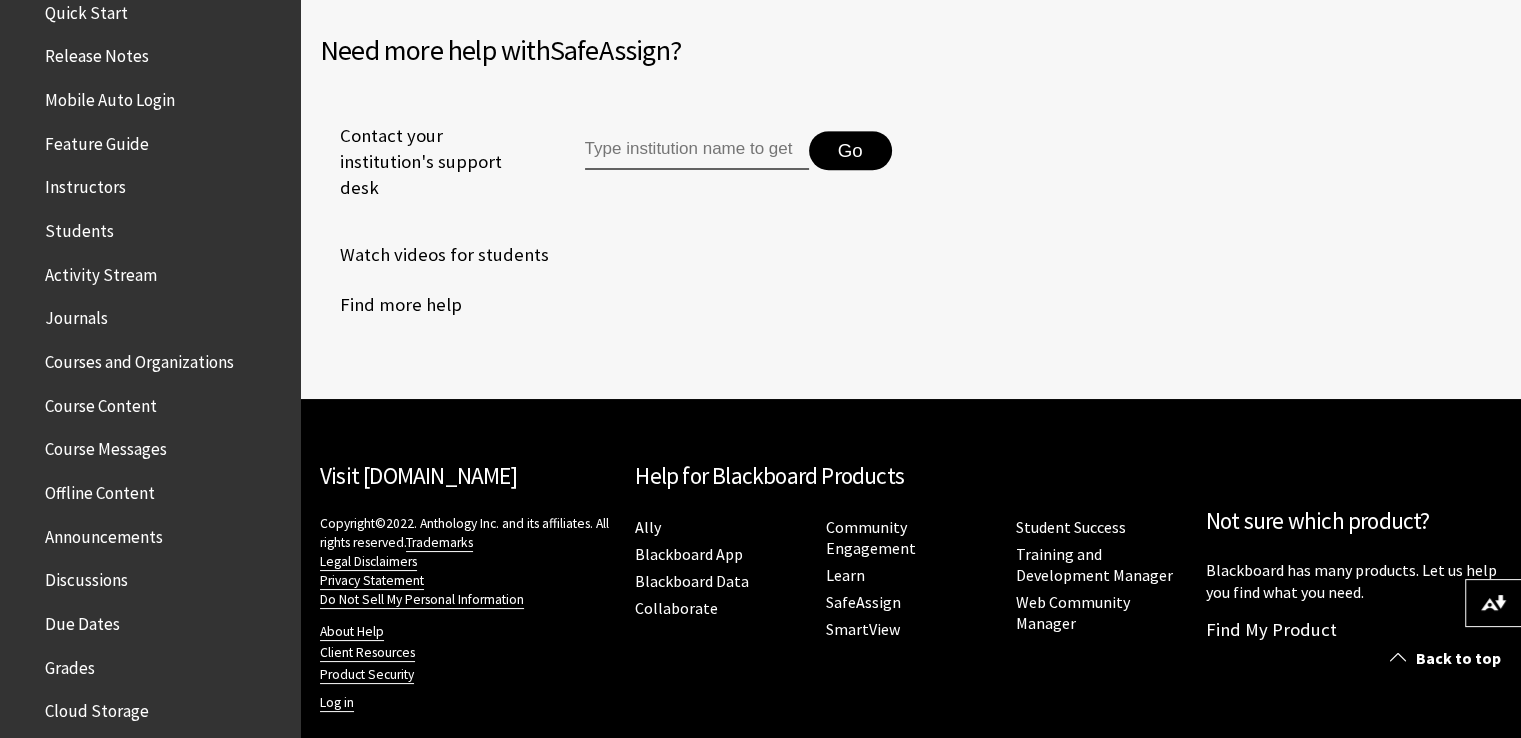click on "Course Content" at bounding box center [101, 402] 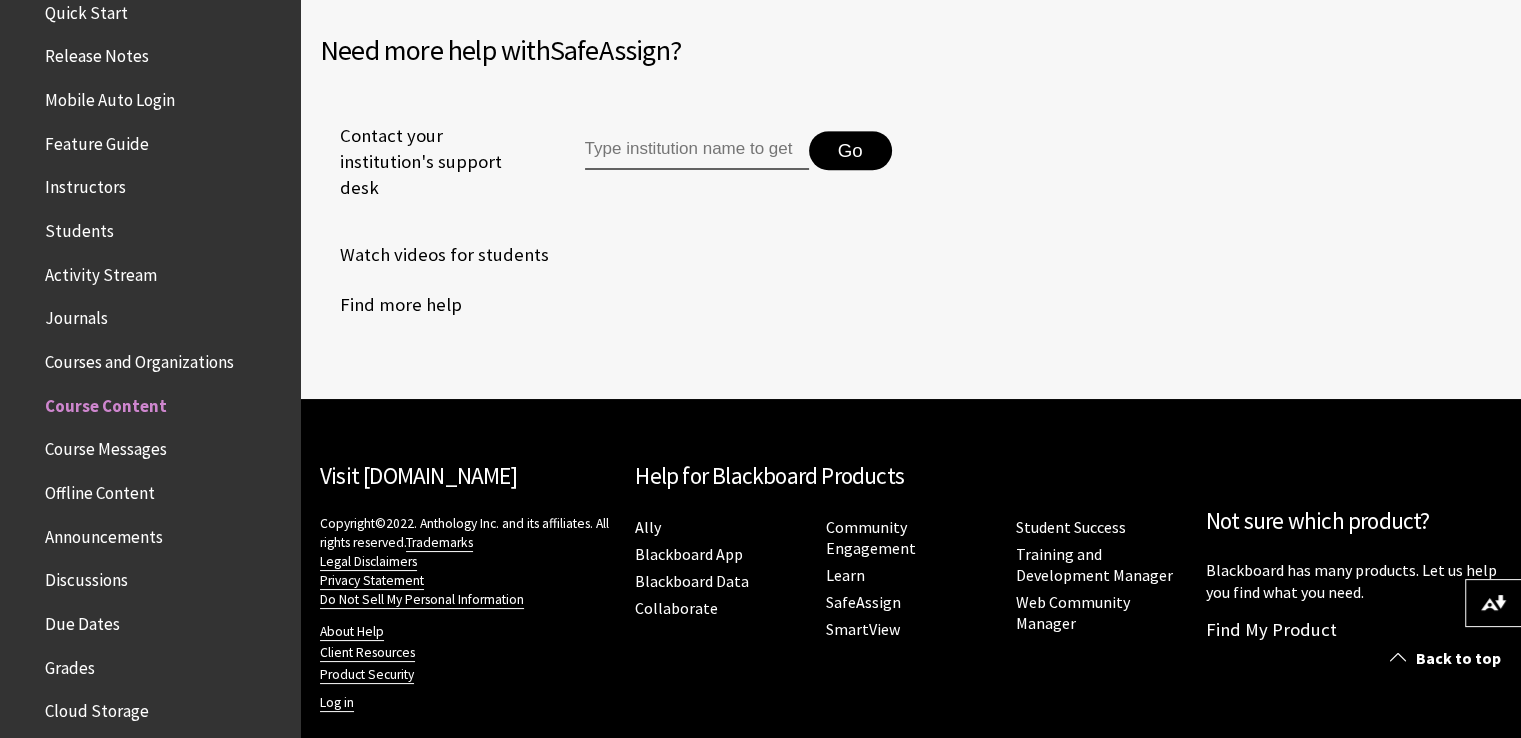 click on "Due Dates" at bounding box center (82, 620) 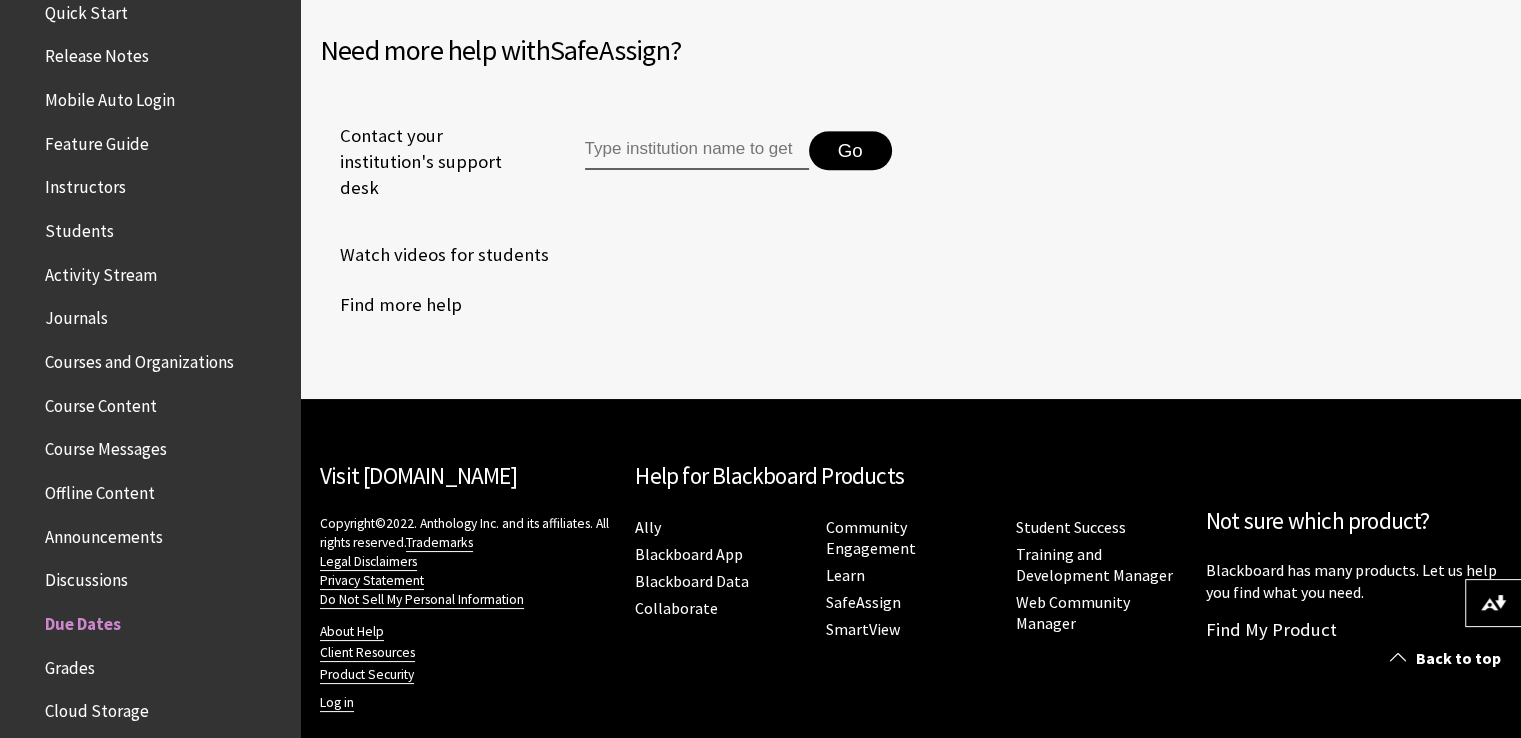 click on "Discussions" at bounding box center [86, 576] 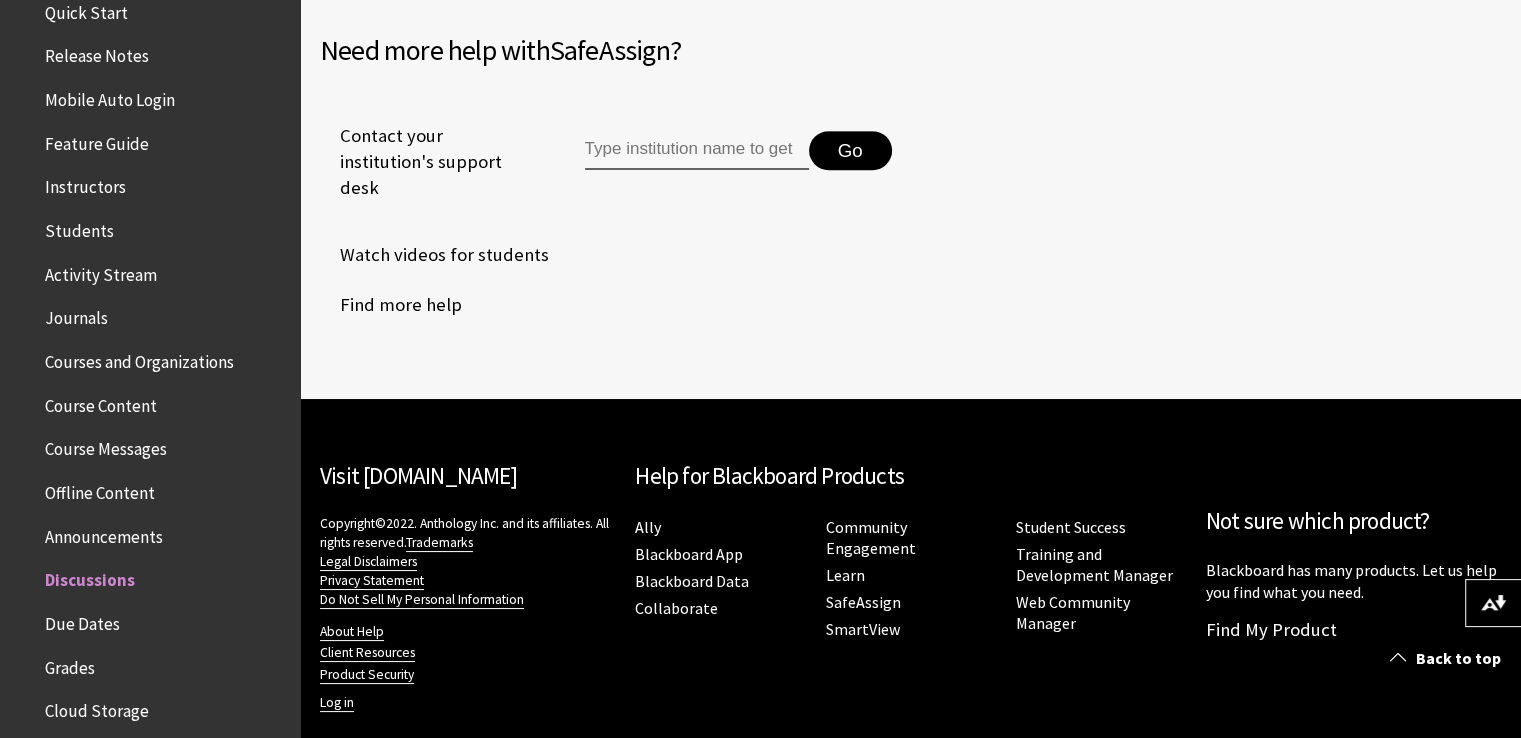 click on "Announcements" at bounding box center [104, 533] 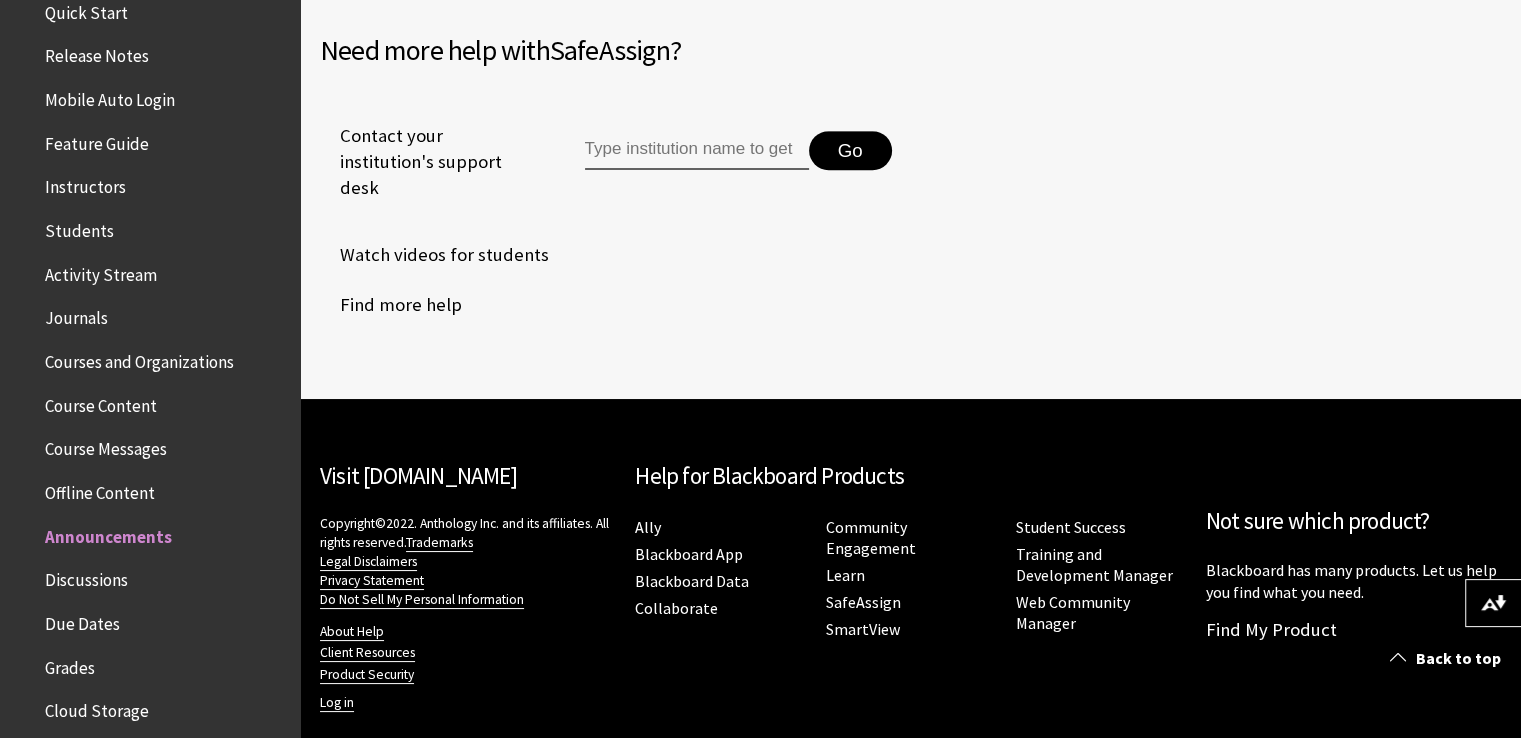 scroll, scrollTop: 0, scrollLeft: 0, axis: both 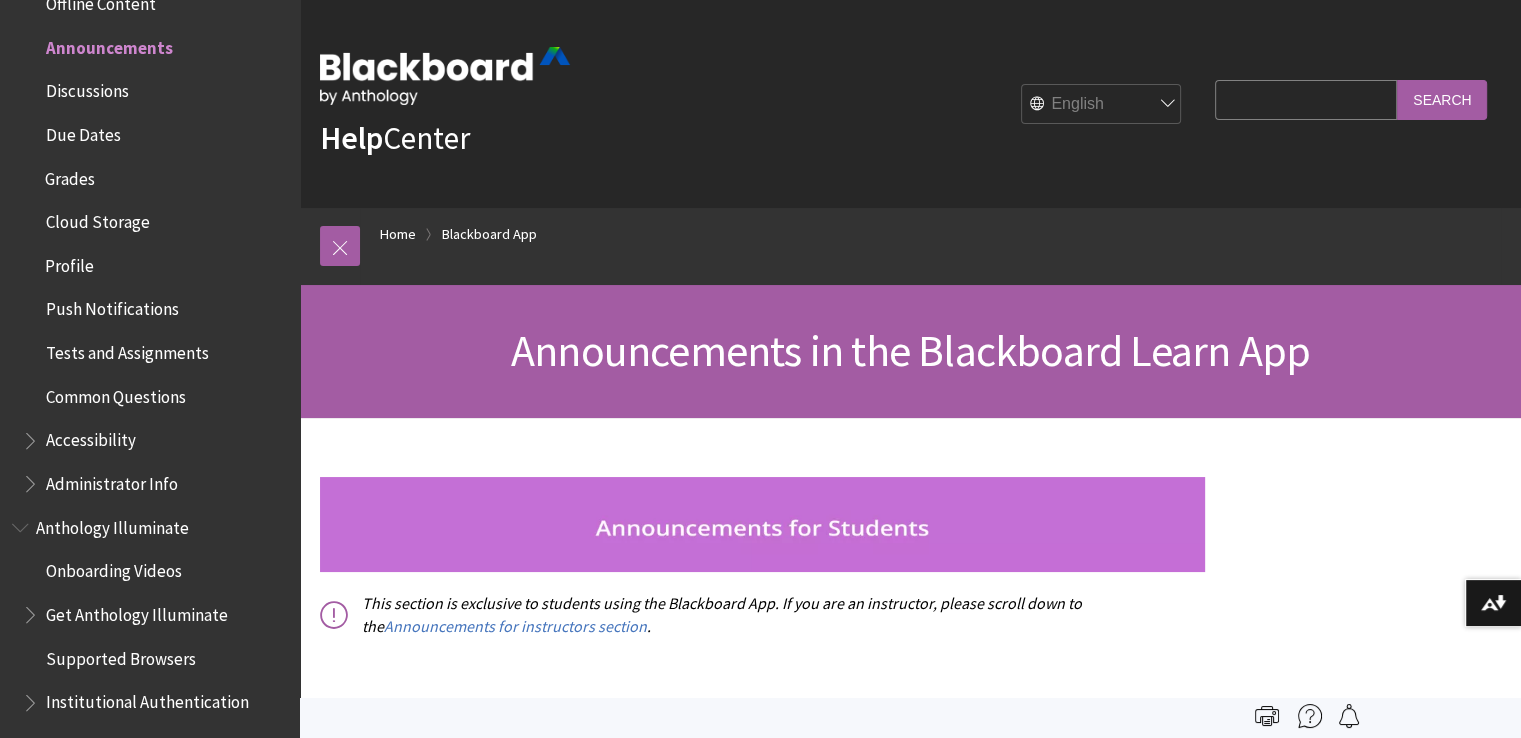 click on "Search Query" at bounding box center [1306, 99] 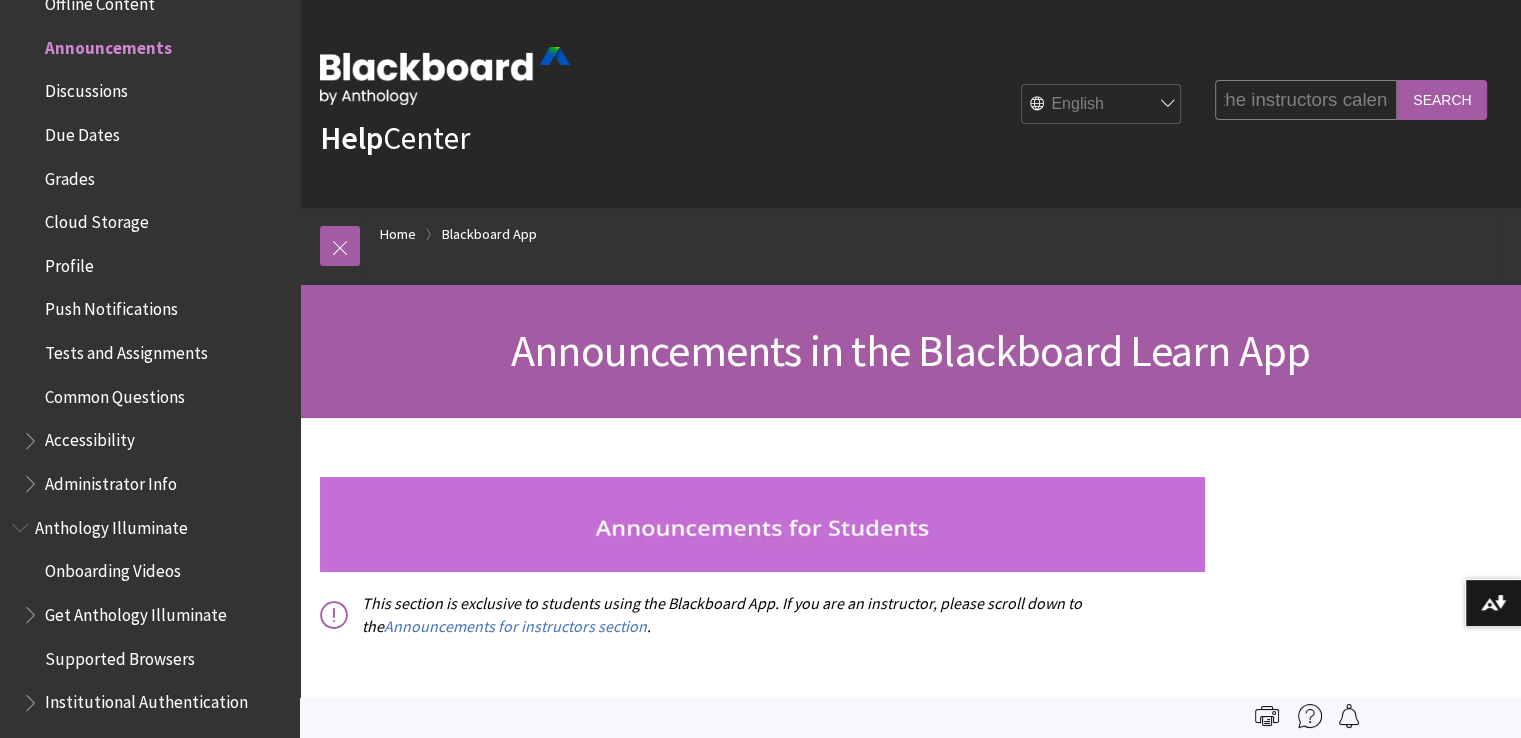 scroll, scrollTop: 0, scrollLeft: 116, axis: horizontal 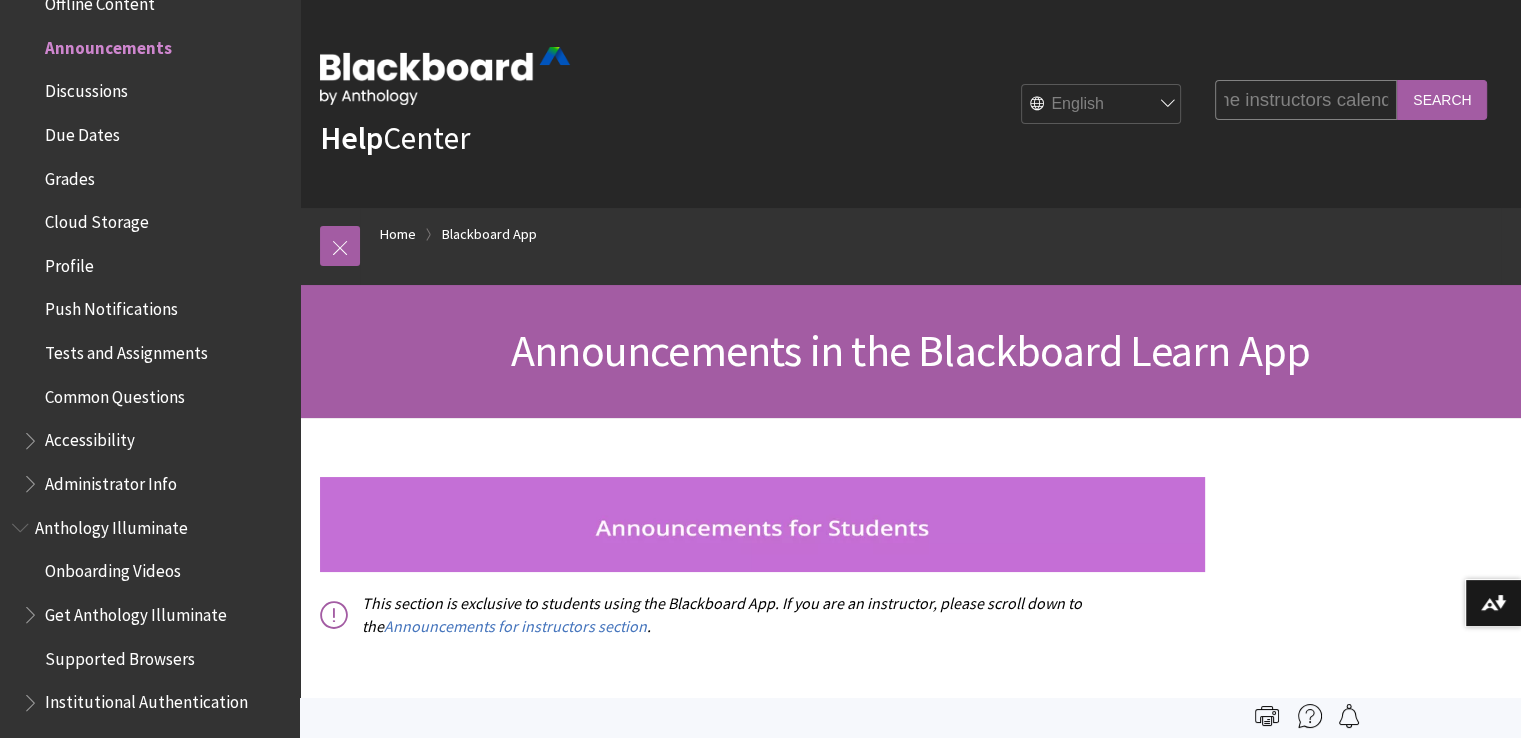 type on "how to book the instructors calendar" 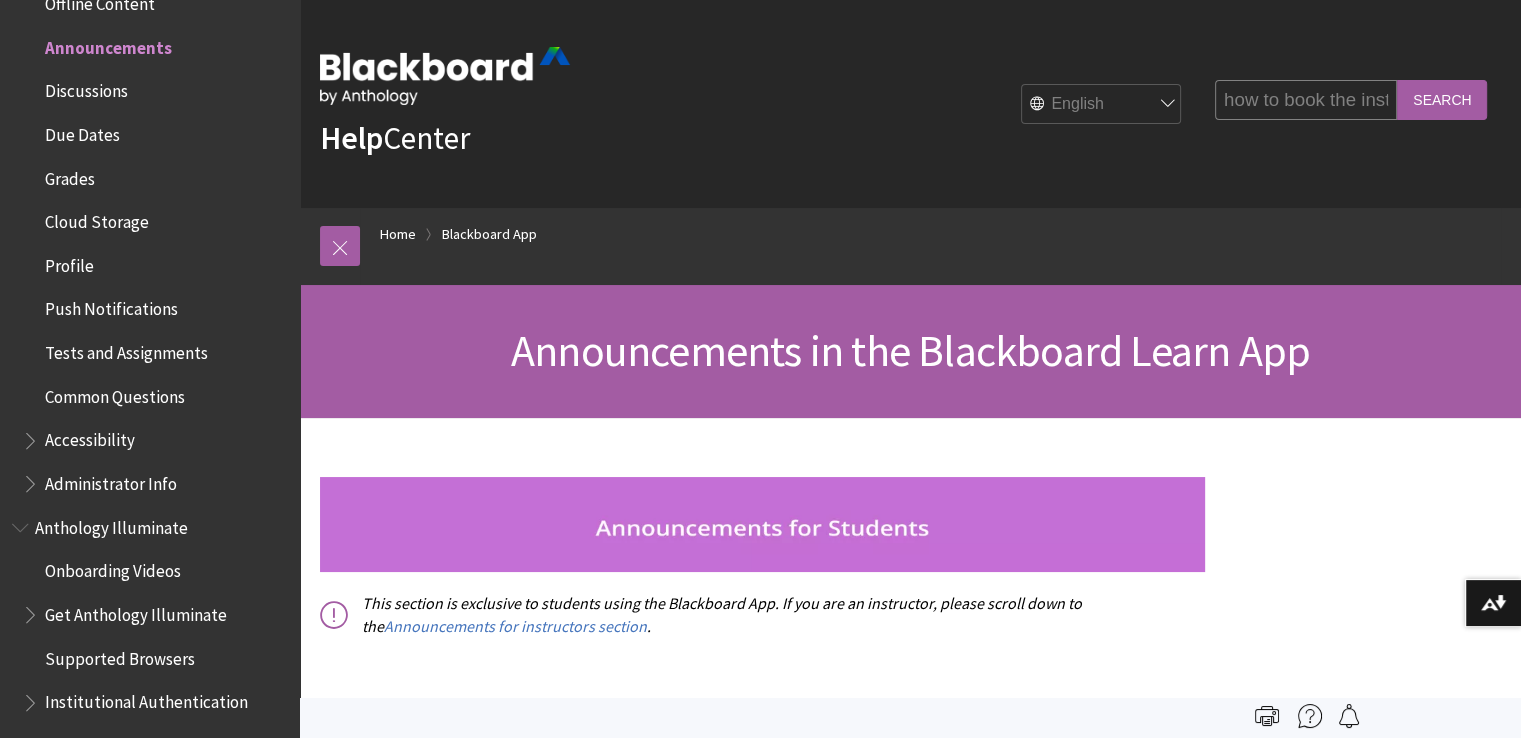 click on "Search" at bounding box center (1442, 99) 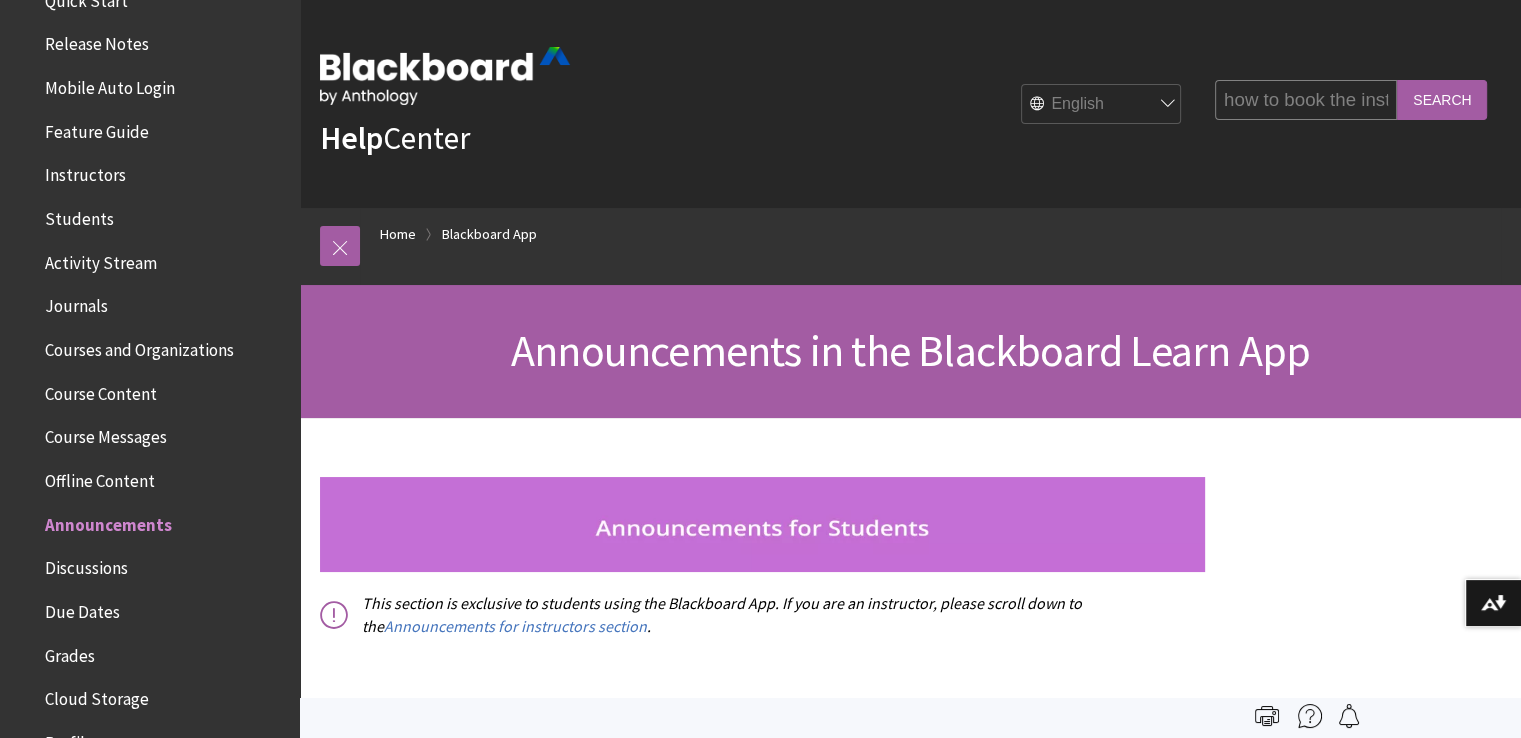 scroll, scrollTop: 0, scrollLeft: 0, axis: both 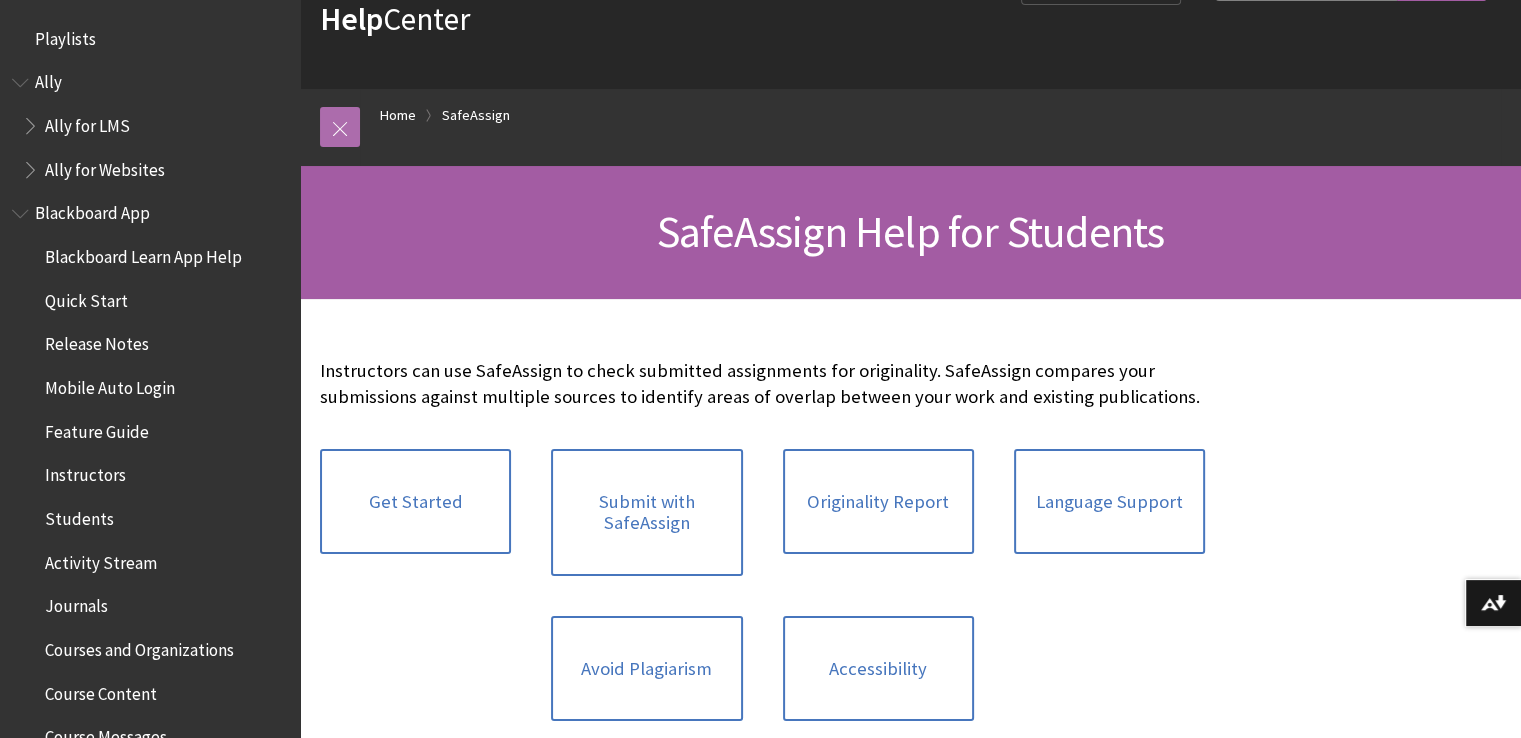 click at bounding box center [340, 127] 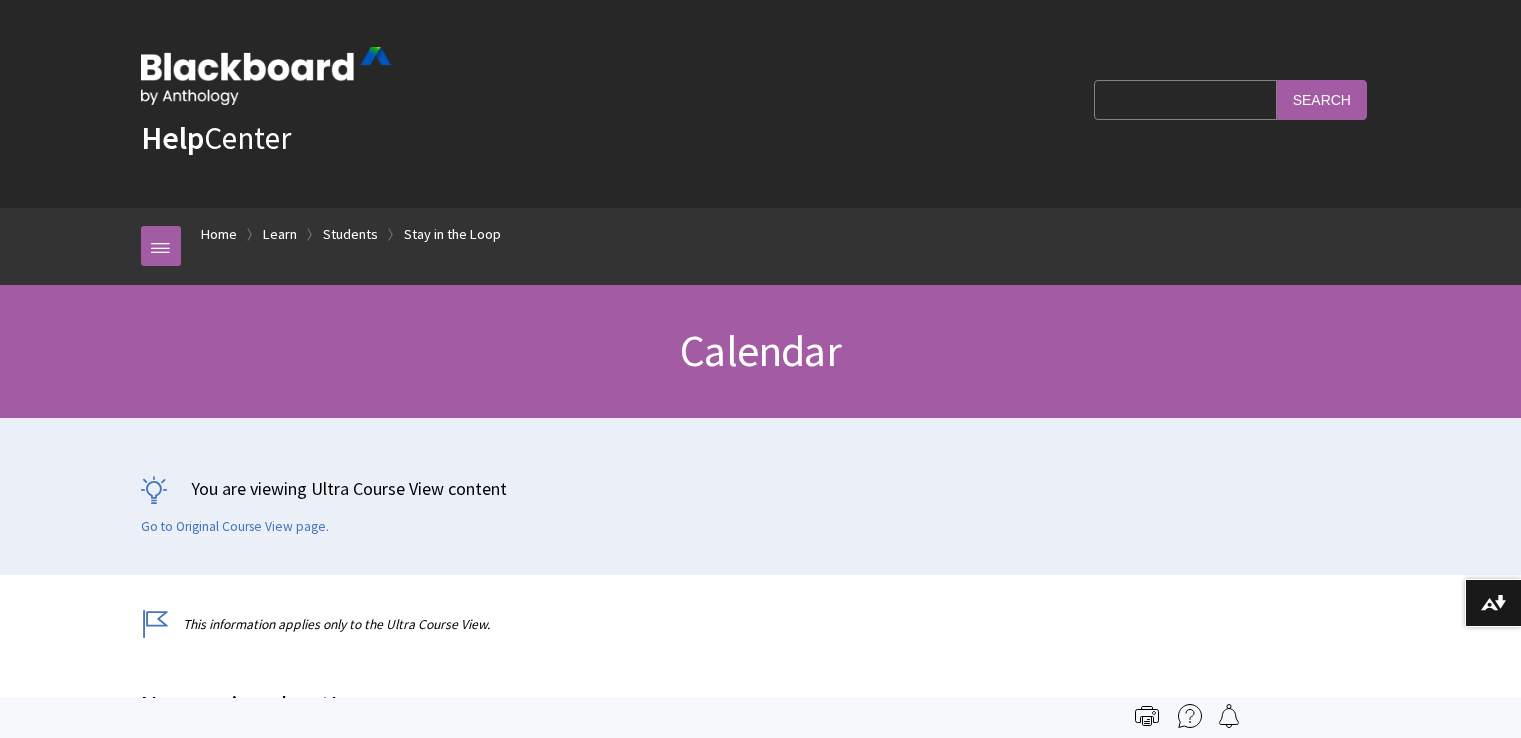 scroll, scrollTop: 663, scrollLeft: 0, axis: vertical 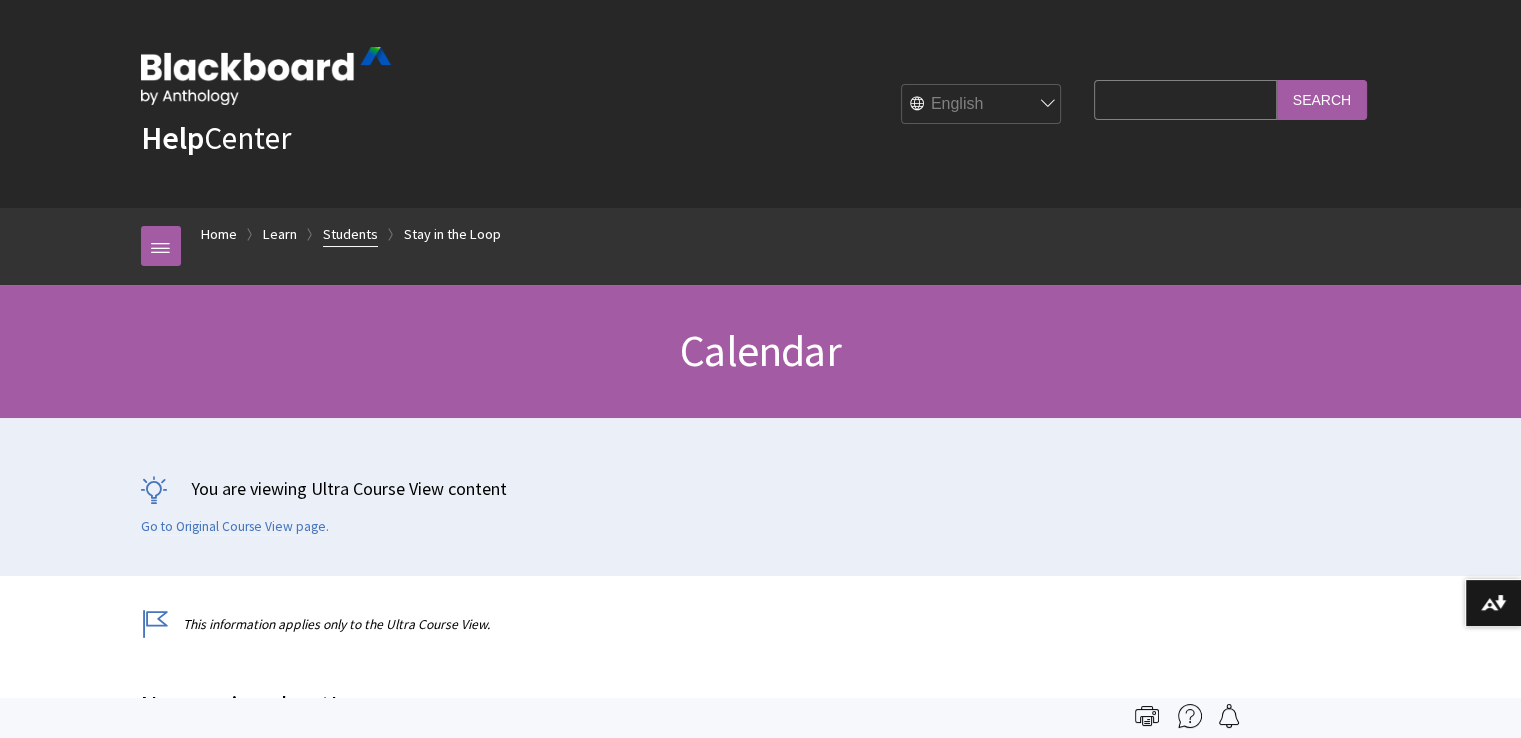 click on "Students" at bounding box center (350, 234) 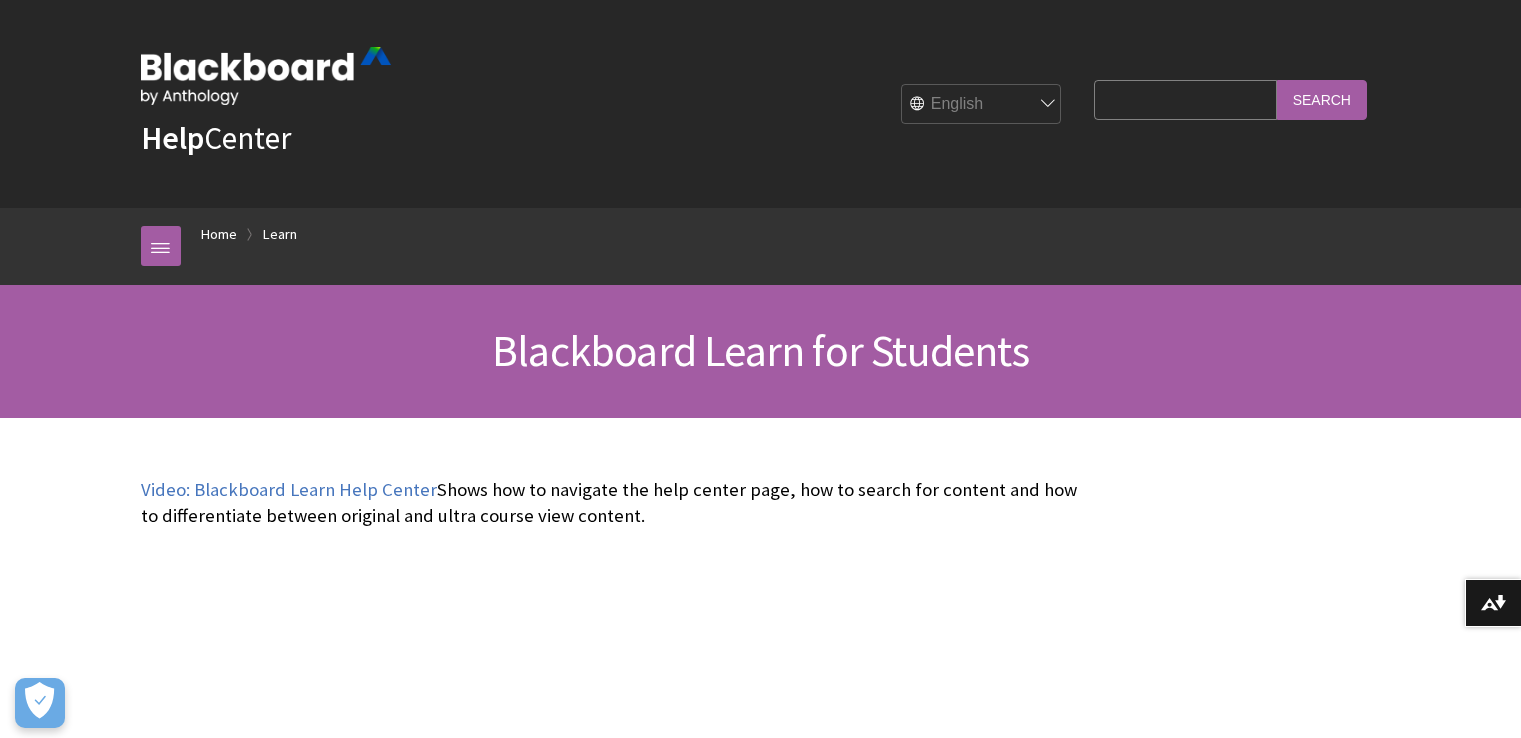 scroll, scrollTop: 1744, scrollLeft: 0, axis: vertical 